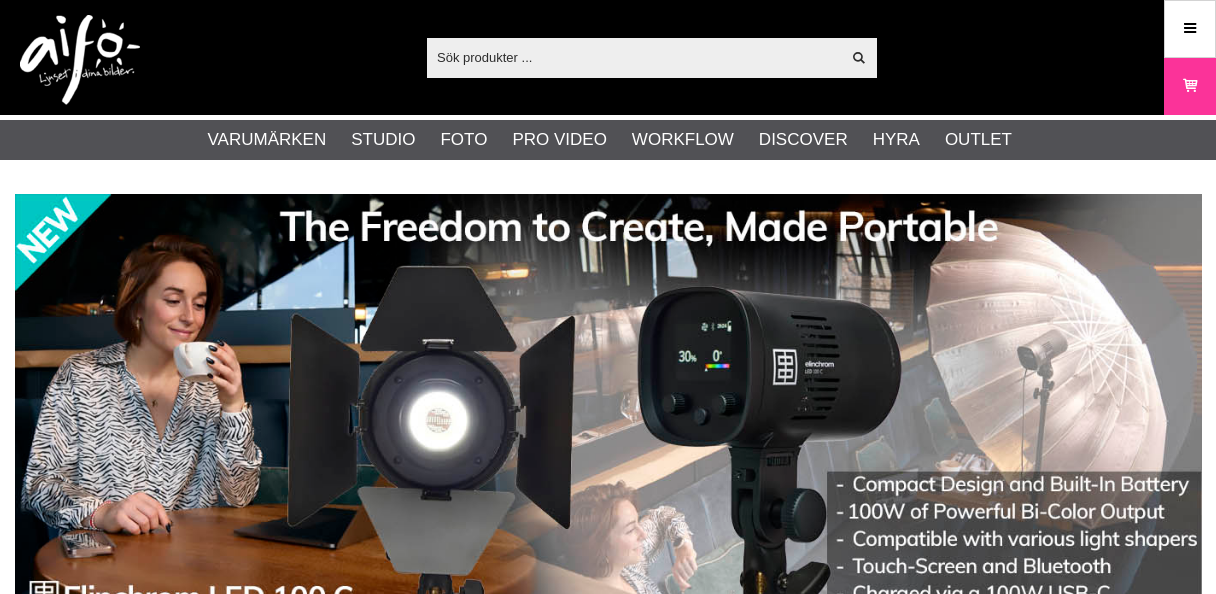 scroll, scrollTop: 0, scrollLeft: 0, axis: both 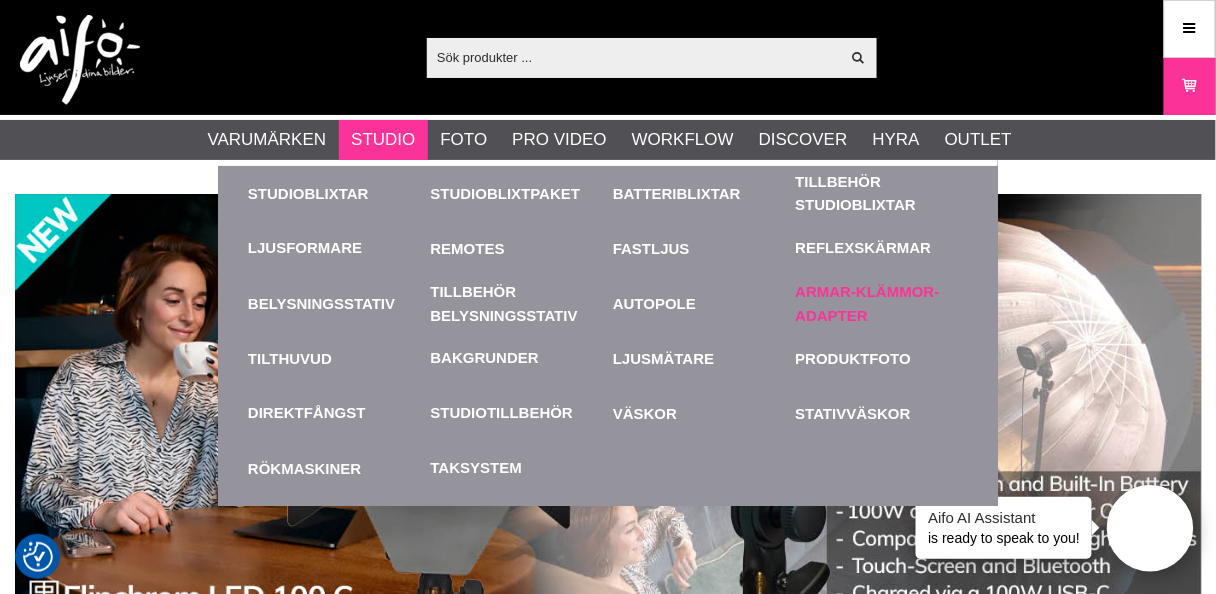 click on "Armar-Klämmor-Adapter" at bounding box center [882, 303] 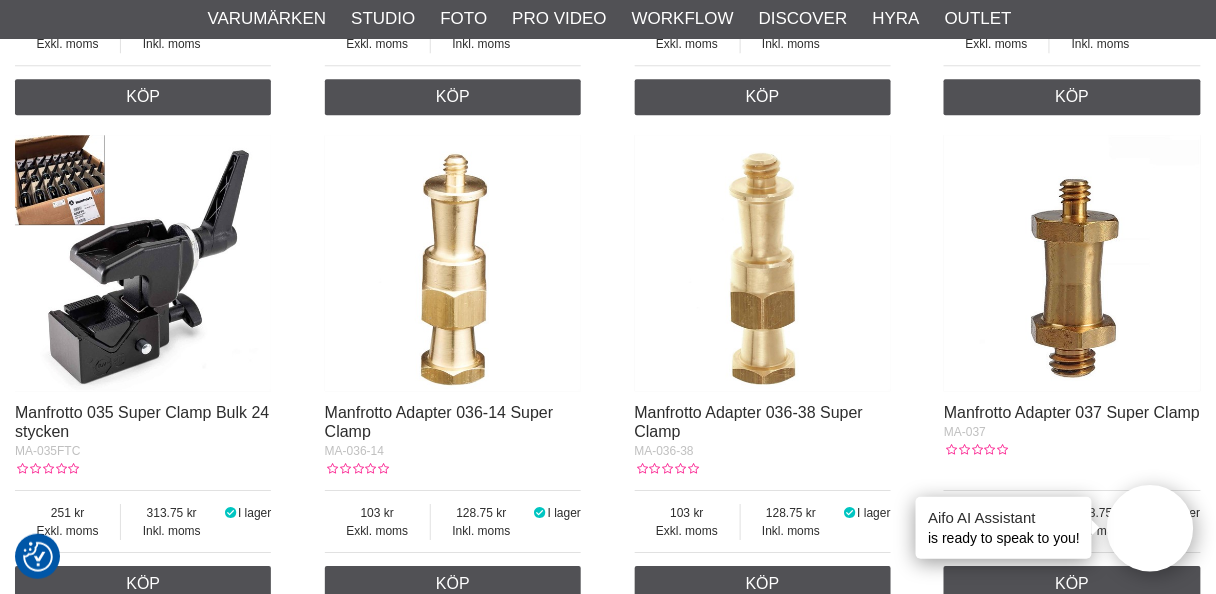 scroll, scrollTop: 3120, scrollLeft: 0, axis: vertical 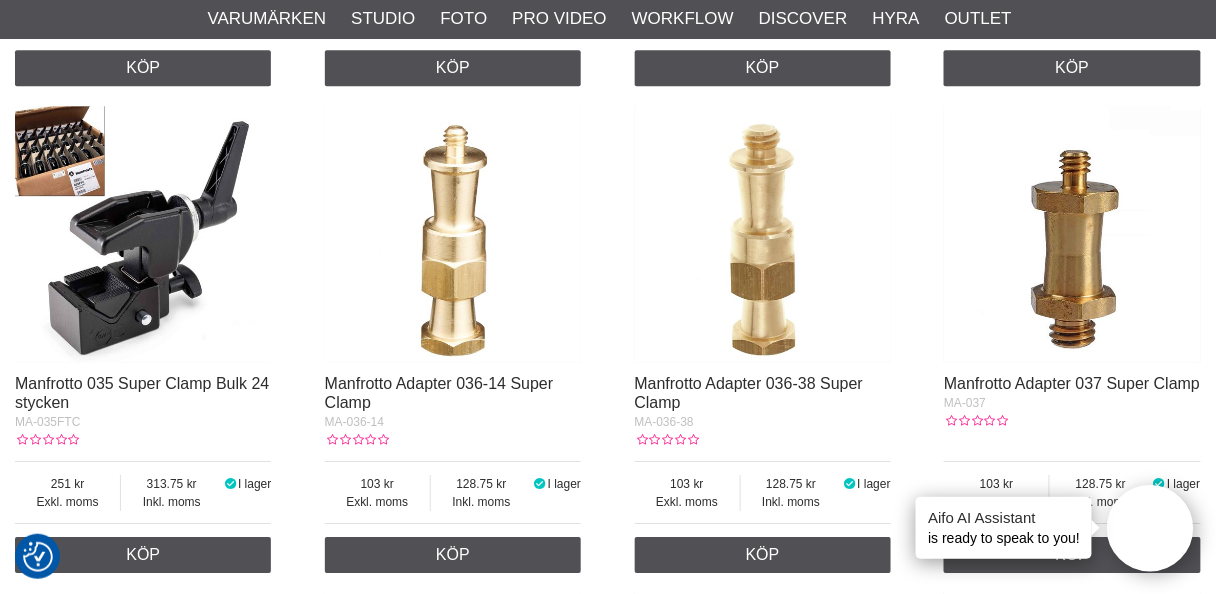 click at bounding box center [143, 234] 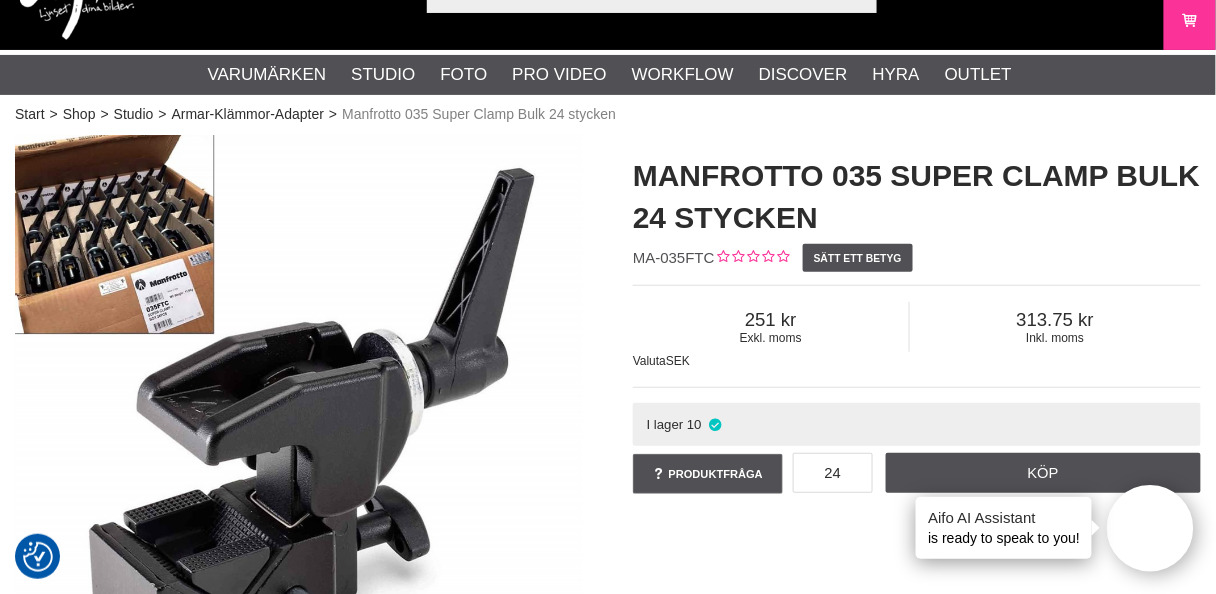 scroll, scrollTop: 0, scrollLeft: 0, axis: both 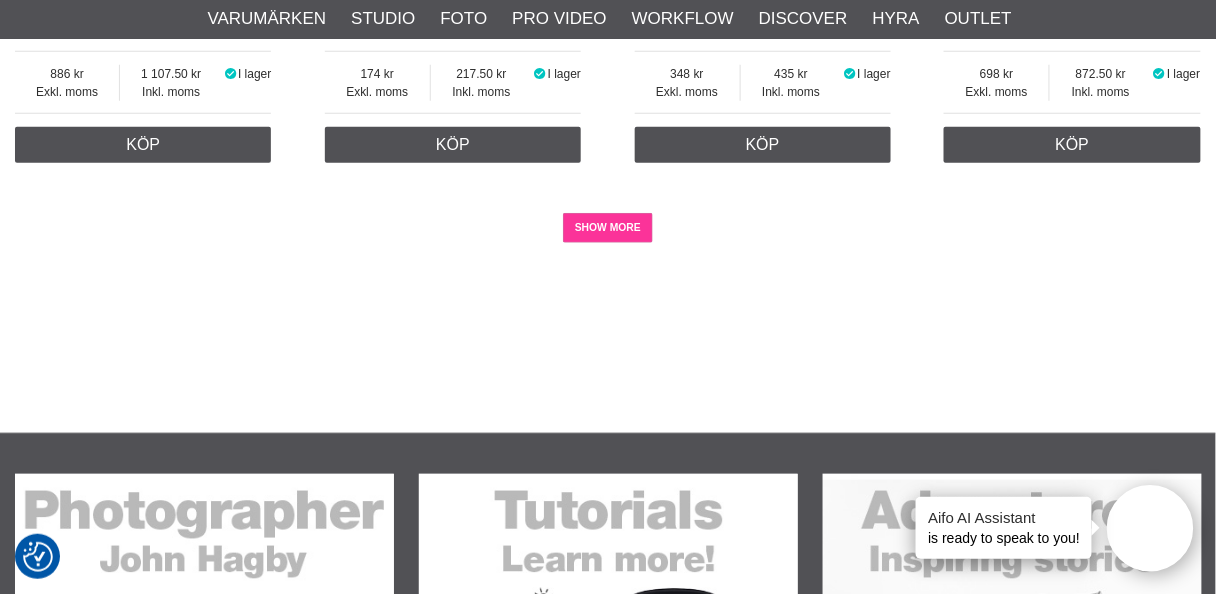 click on "SHOW MORE" at bounding box center (608, 228) 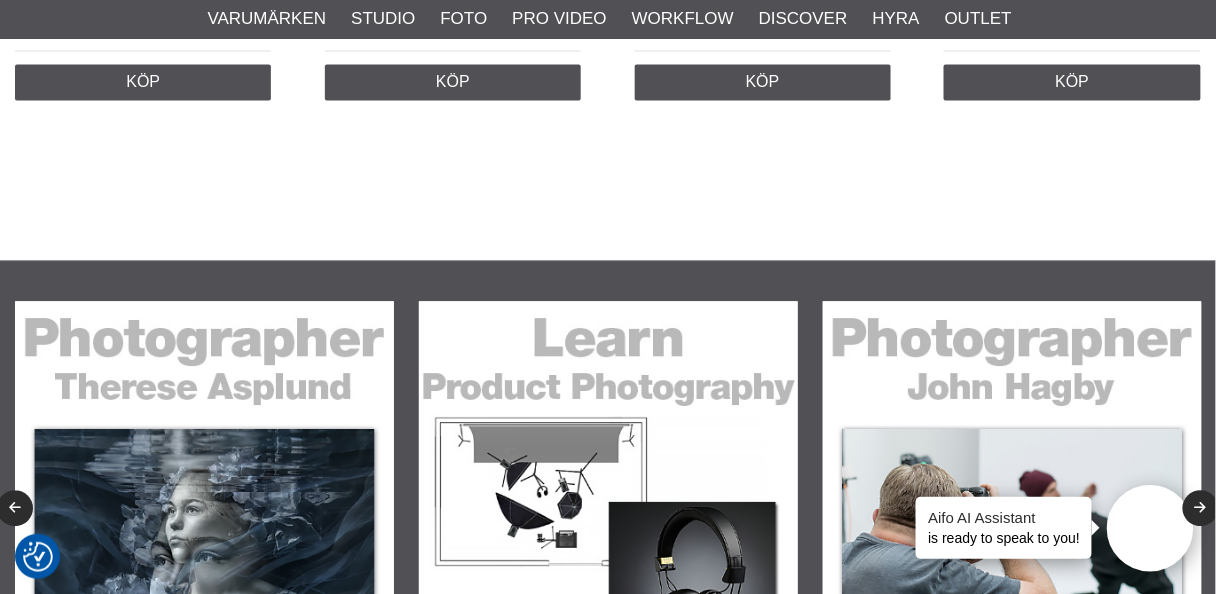 scroll, scrollTop: 12405, scrollLeft: 0, axis: vertical 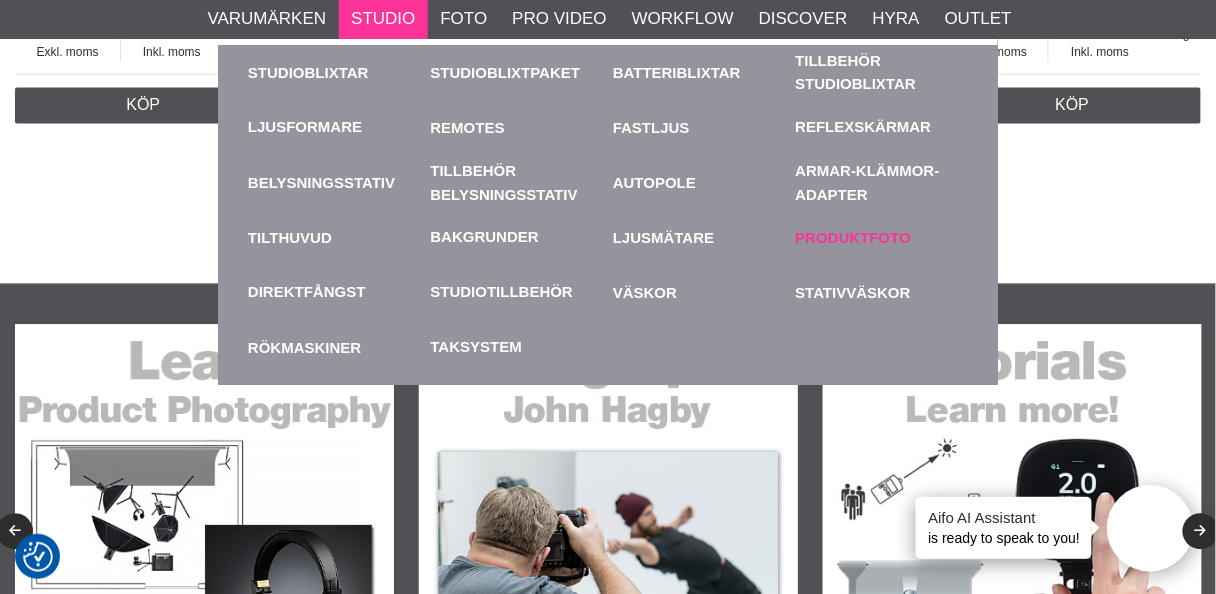 click on "Produktfoto" at bounding box center (882, 237) 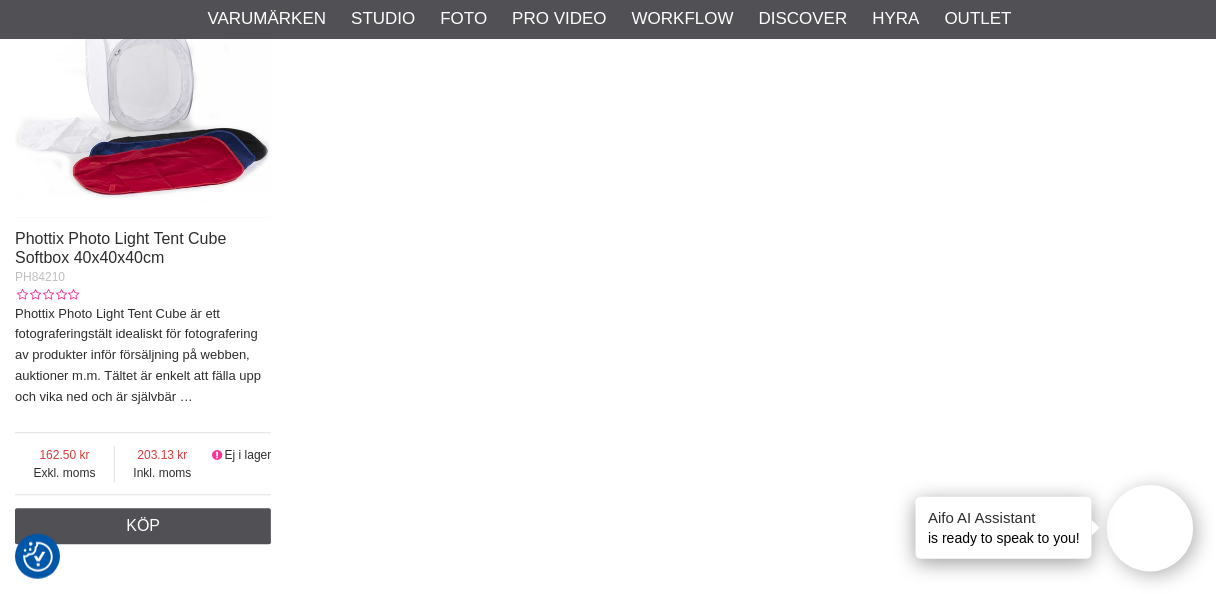 scroll, scrollTop: 2560, scrollLeft: 0, axis: vertical 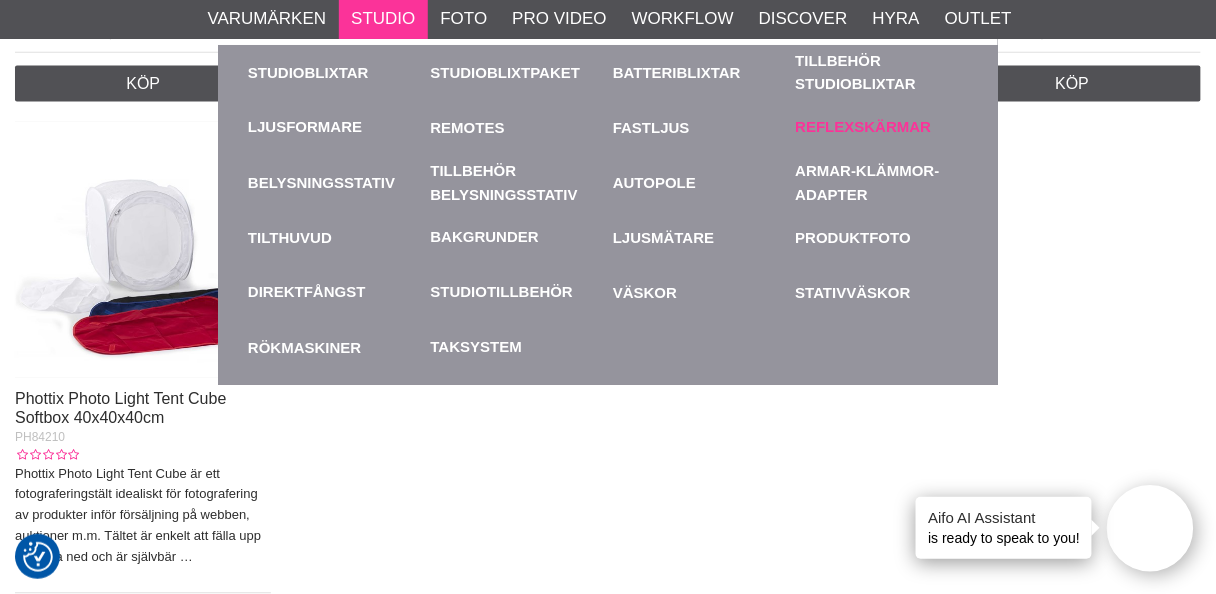 click on "Reflexskärmar" at bounding box center [864, 127] 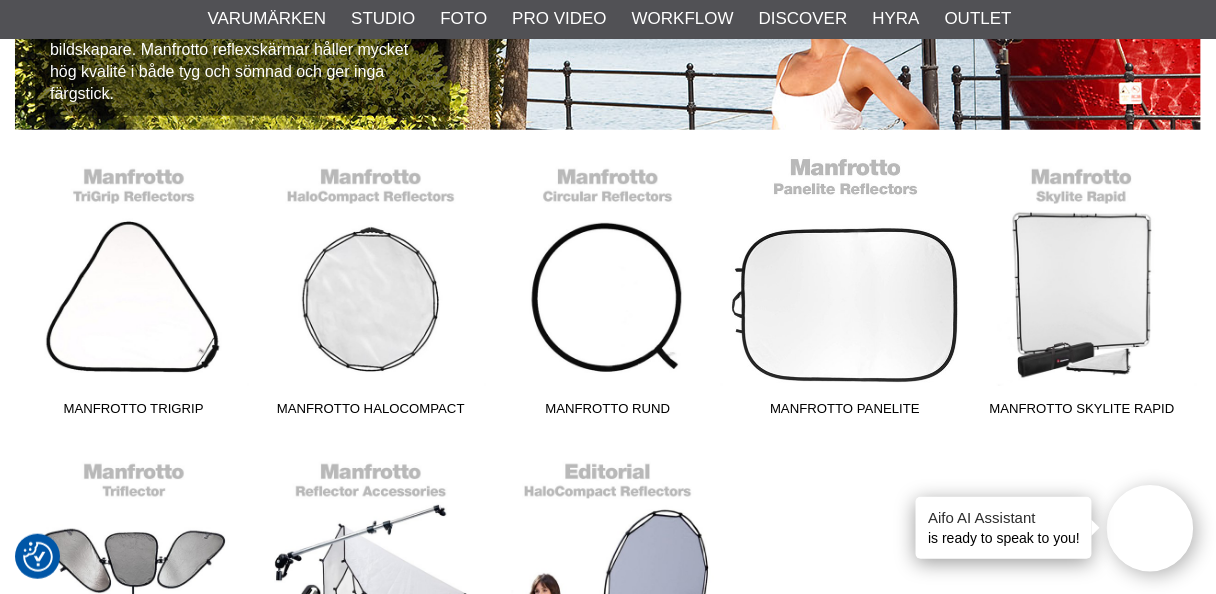 scroll, scrollTop: 400, scrollLeft: 0, axis: vertical 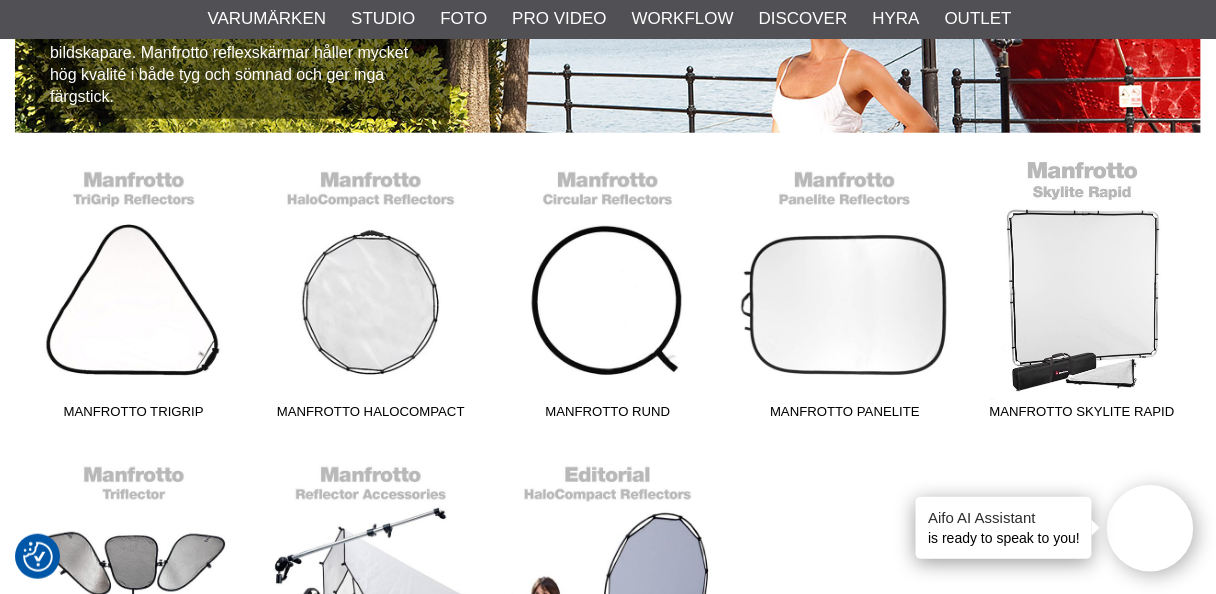 click on "Manfrotto Skylite Rapid" at bounding box center (1082, 294) 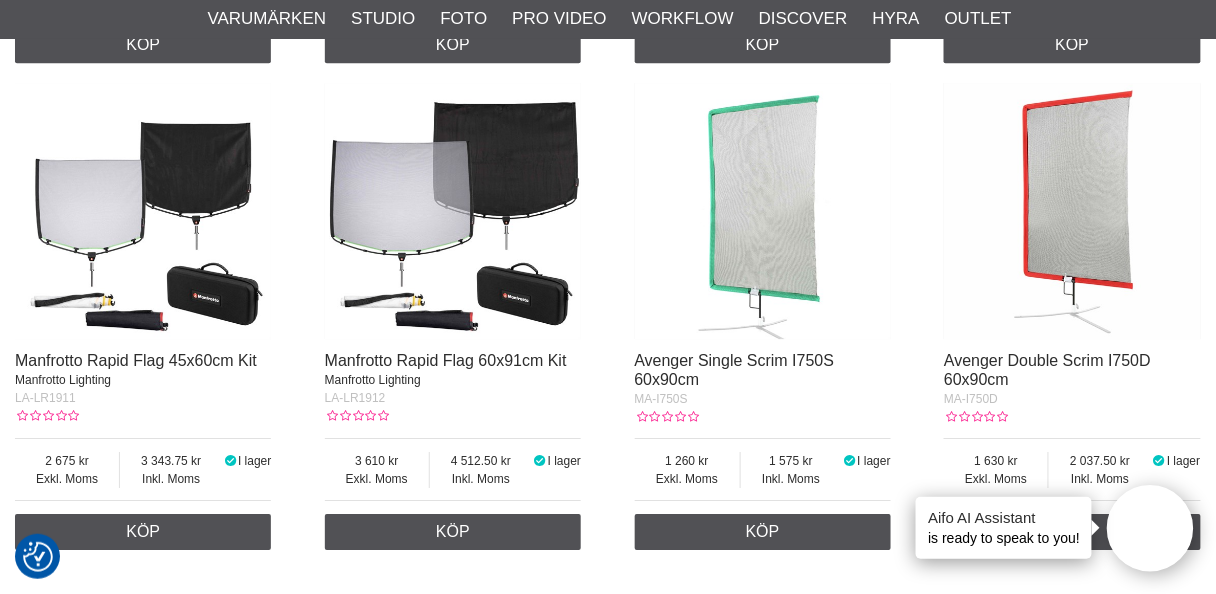 scroll, scrollTop: 3200, scrollLeft: 0, axis: vertical 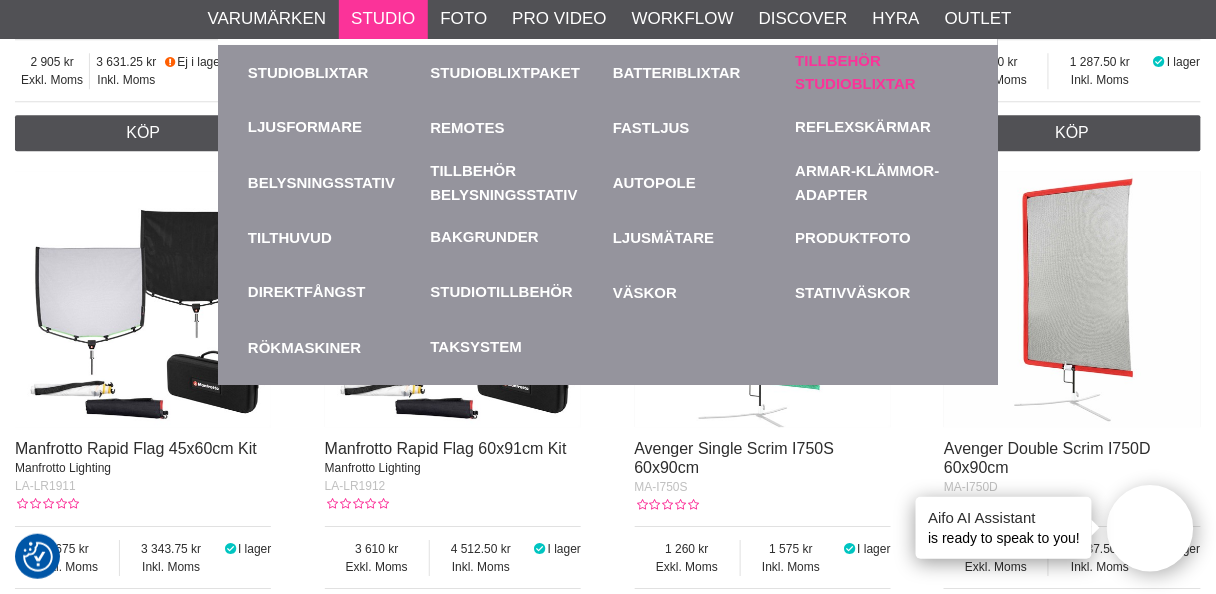 click on "Tillbehör Studioblixtar" at bounding box center (882, 72) 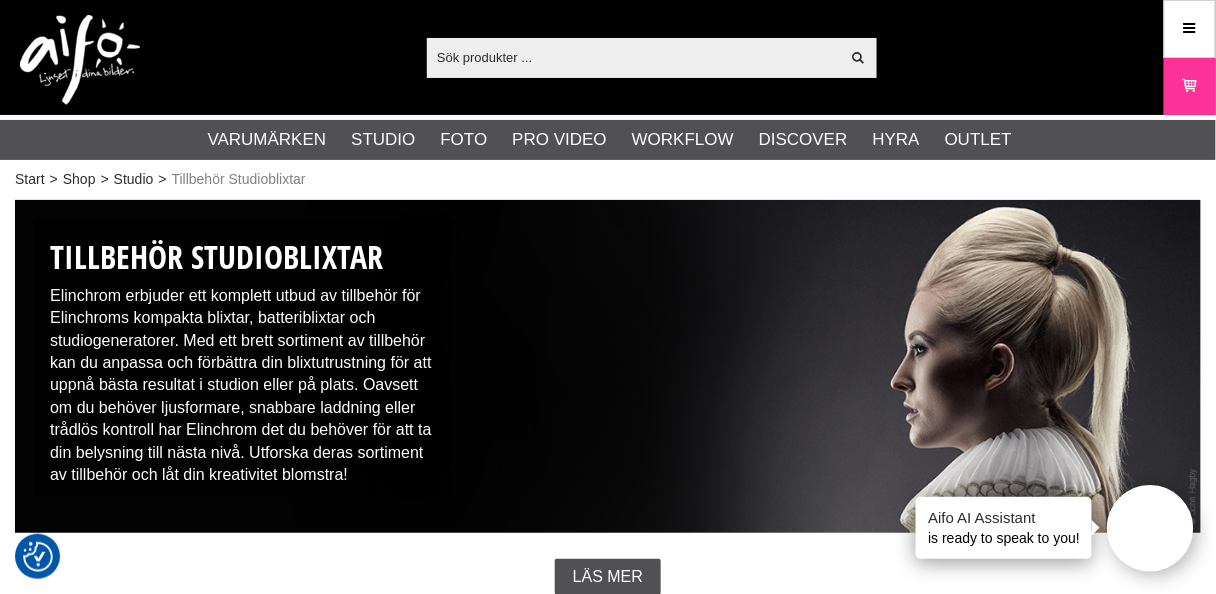 scroll, scrollTop: 0, scrollLeft: 0, axis: both 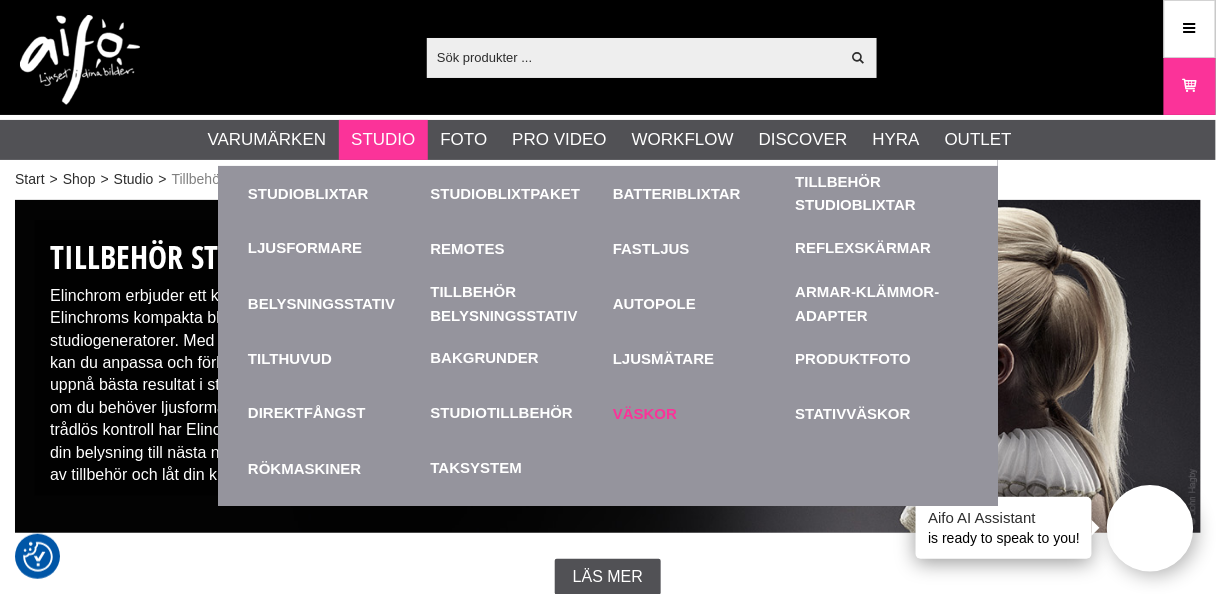 click on "Väskor" at bounding box center [699, 413] 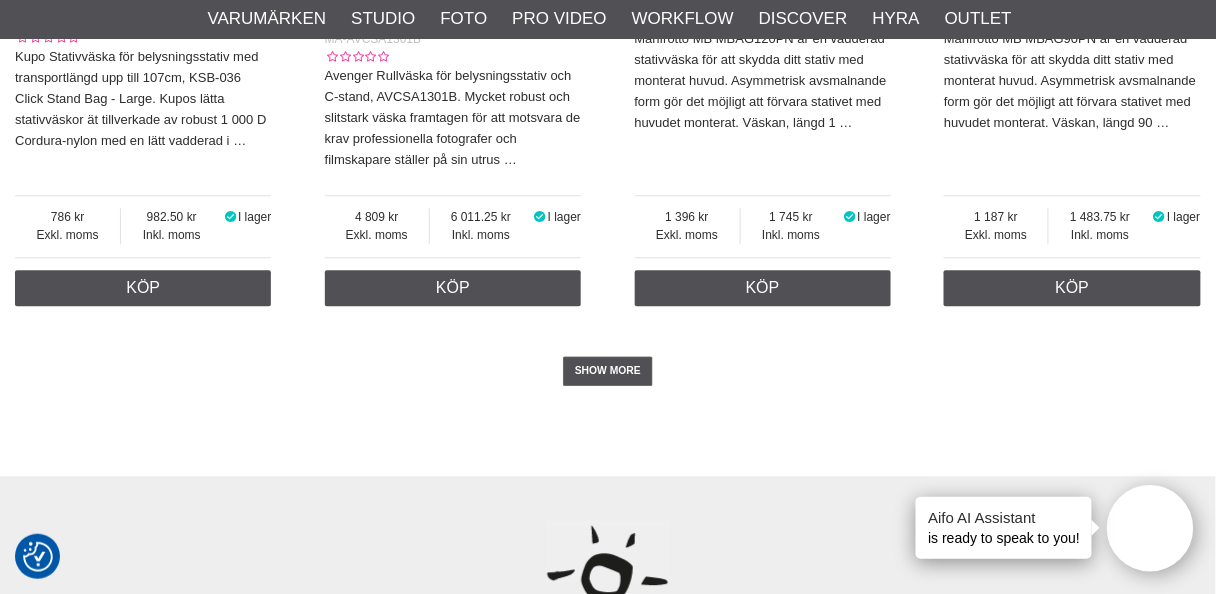 scroll, scrollTop: 4880, scrollLeft: 0, axis: vertical 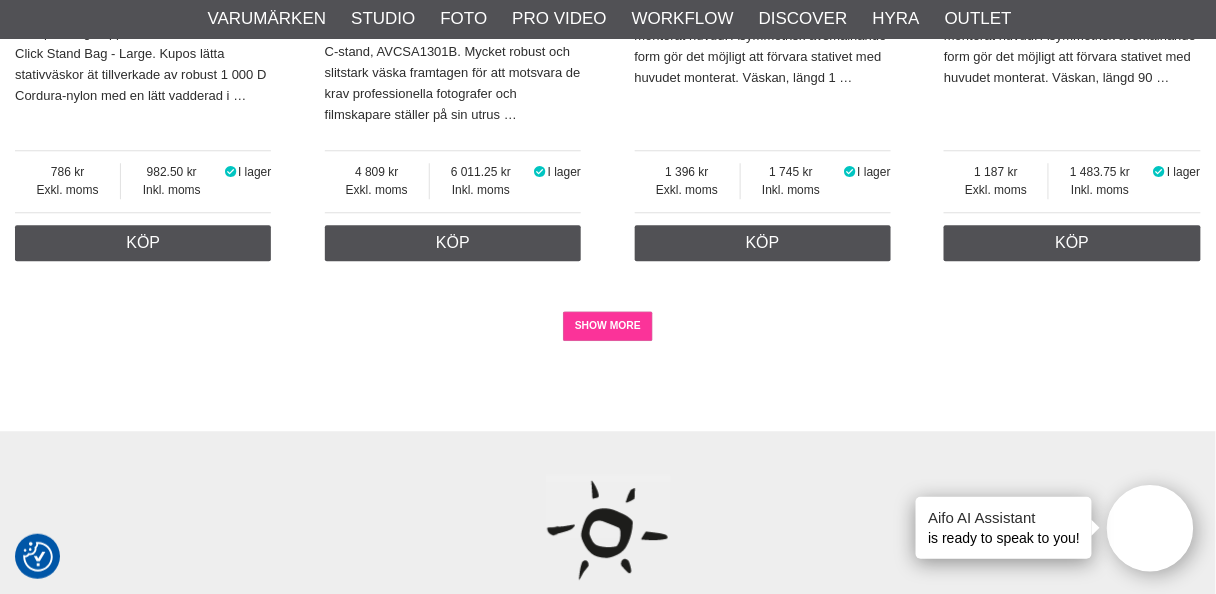 click on "SHOW MORE" at bounding box center [608, 326] 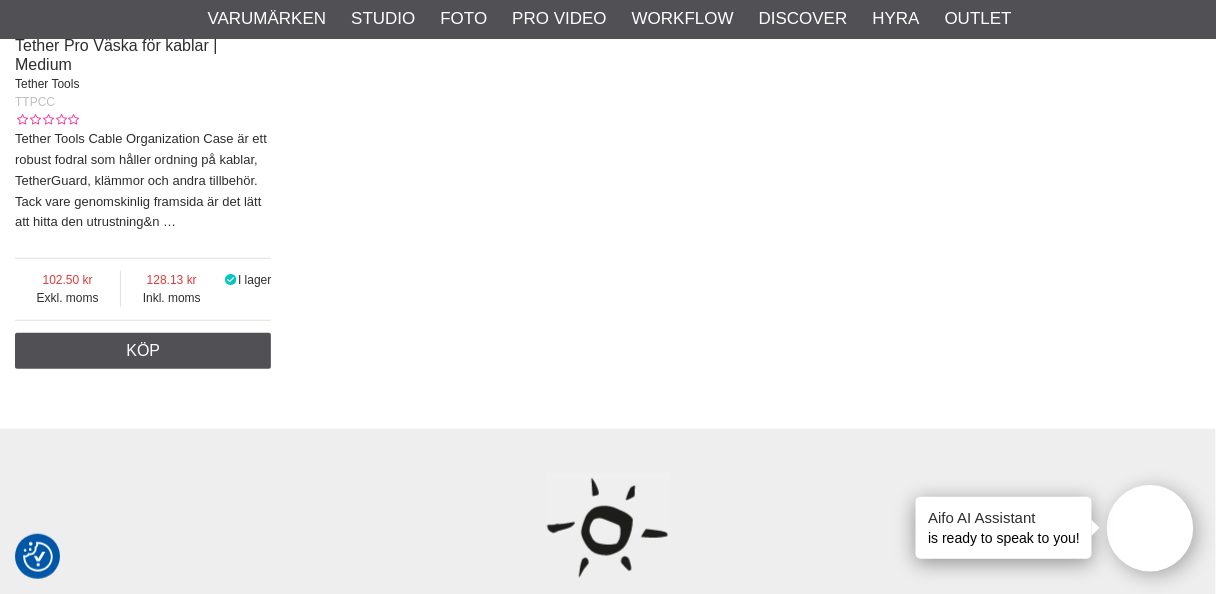 scroll, scrollTop: 9767, scrollLeft: 0, axis: vertical 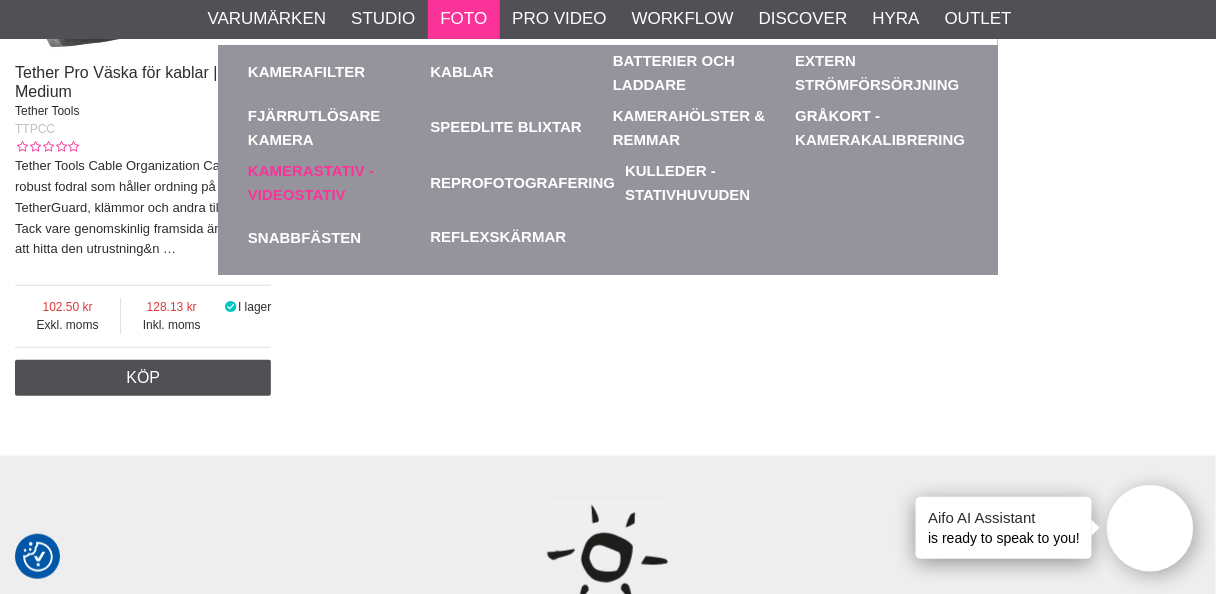 click on "Kamerastativ - Videostativ" at bounding box center (334, 182) 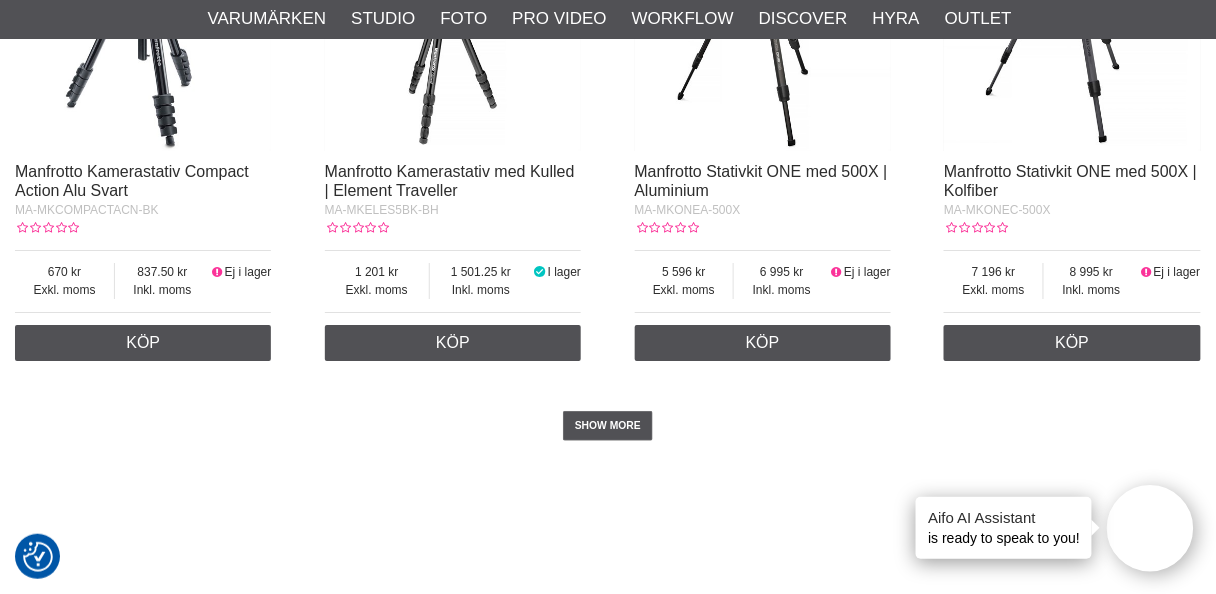 scroll, scrollTop: 3680, scrollLeft: 0, axis: vertical 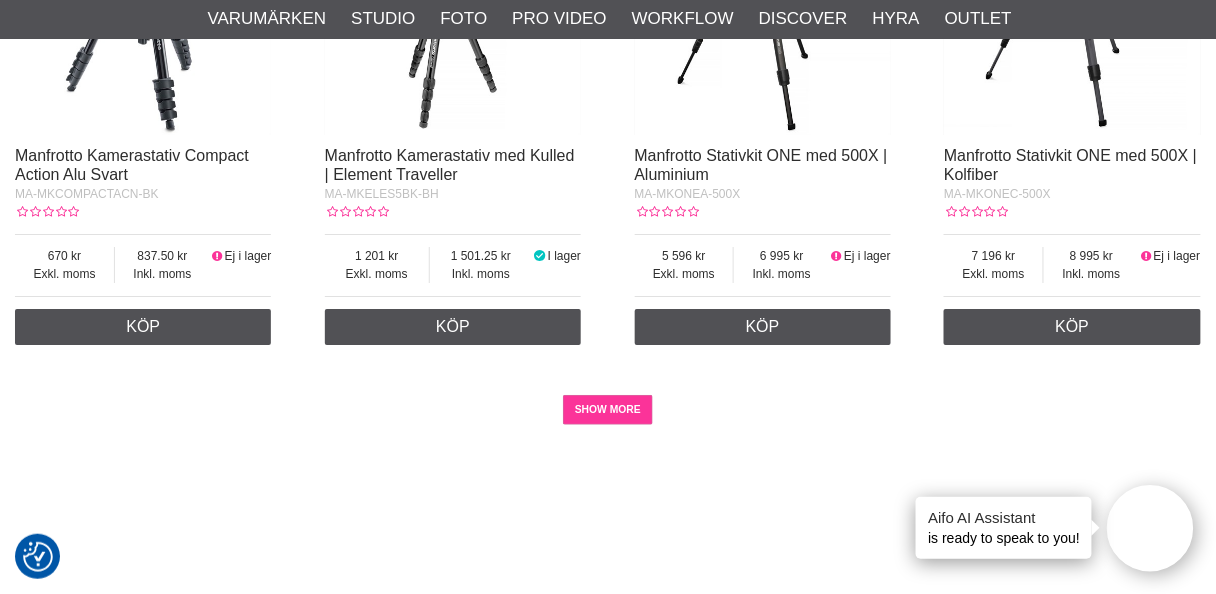 click on "SHOW MORE" at bounding box center (608, 410) 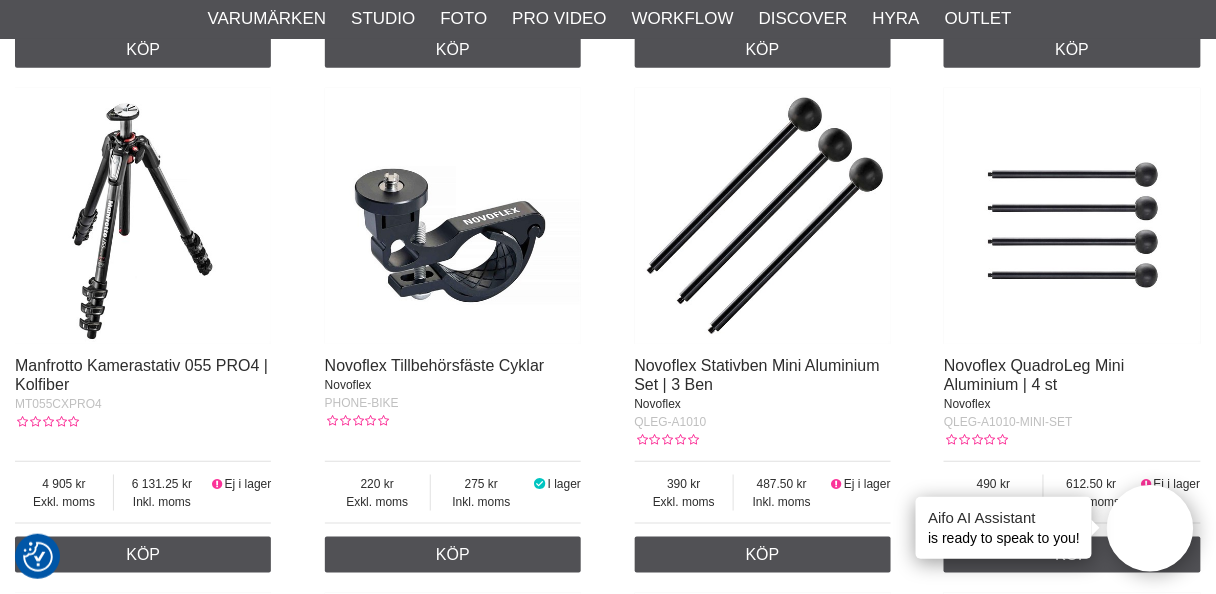 scroll, scrollTop: 5920, scrollLeft: 0, axis: vertical 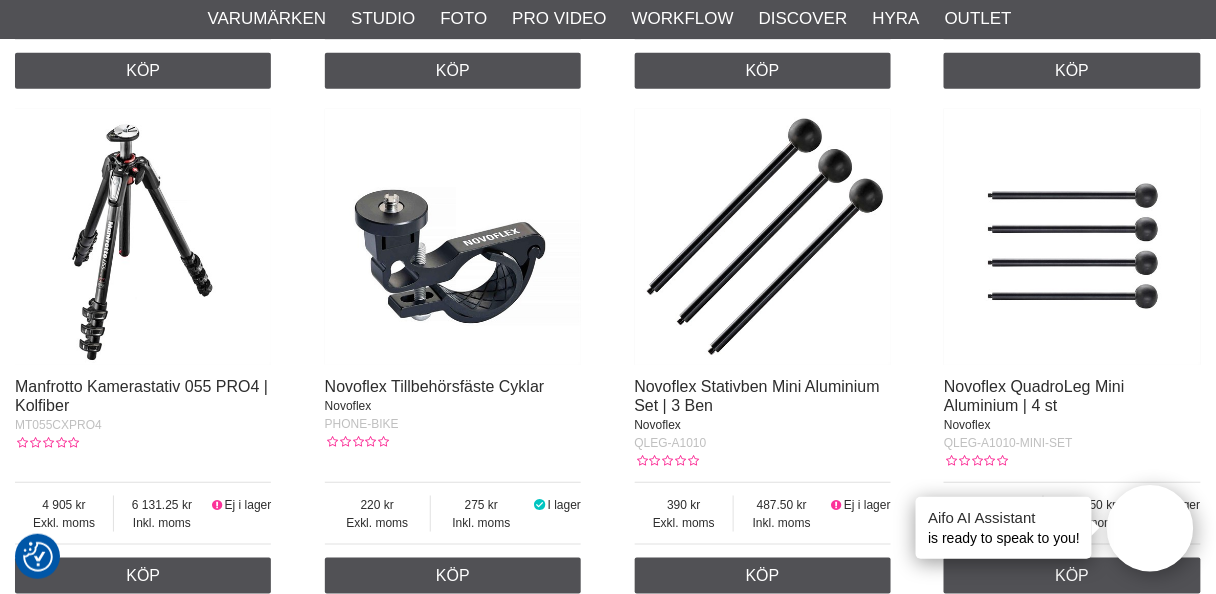 click at bounding box center (143, 237) 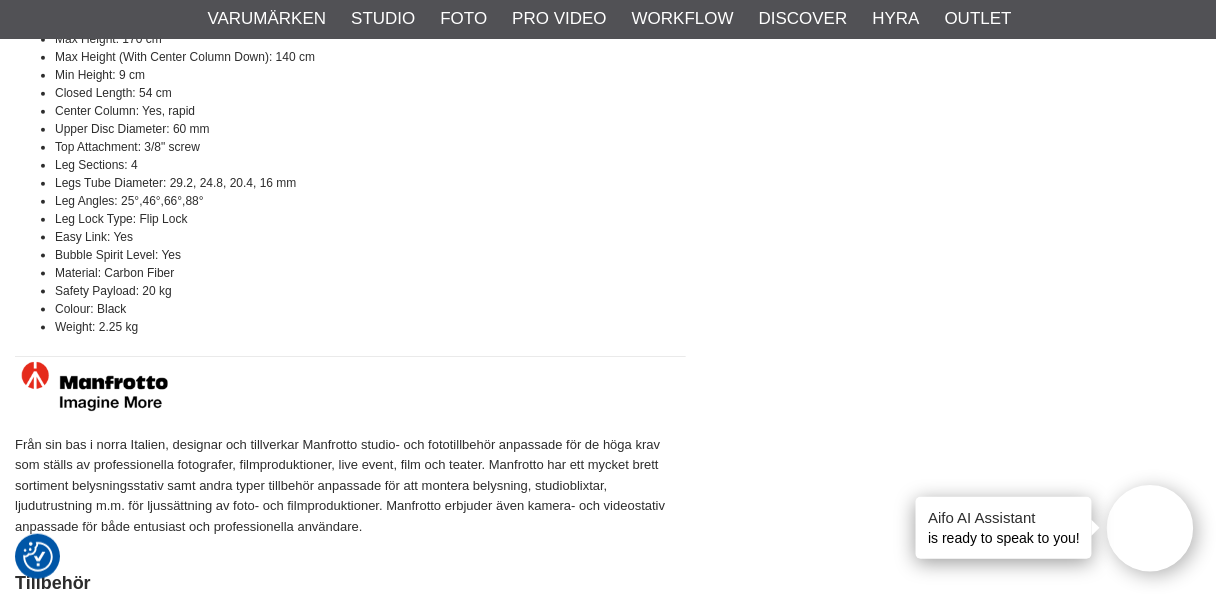 scroll, scrollTop: 2400, scrollLeft: 0, axis: vertical 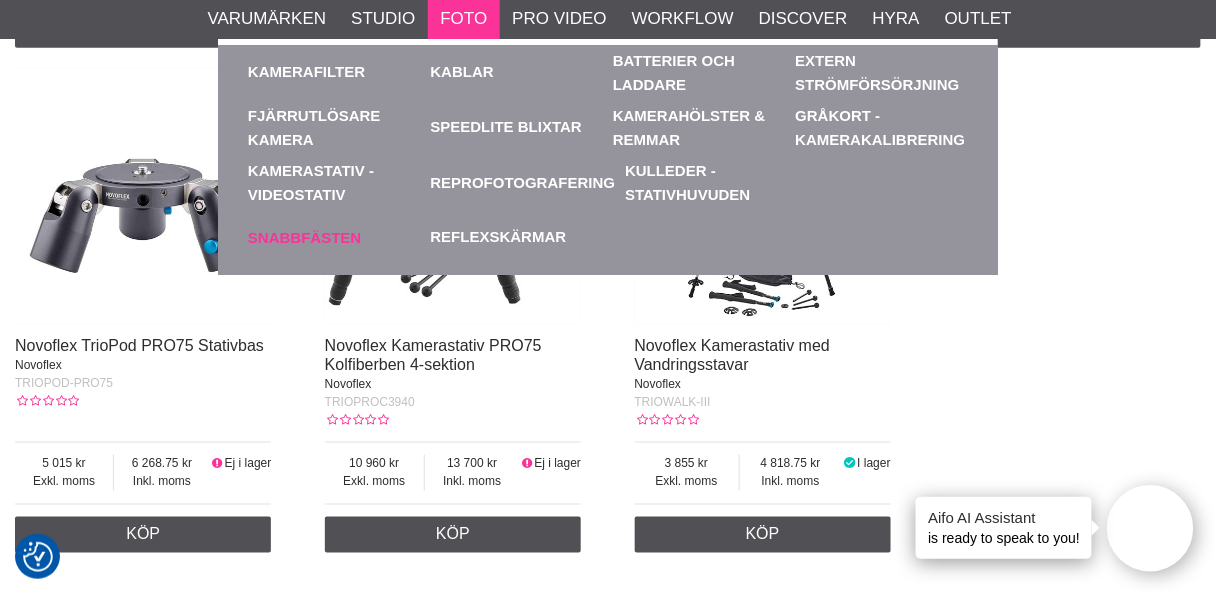 click on "Snabbfästen" at bounding box center [334, 237] 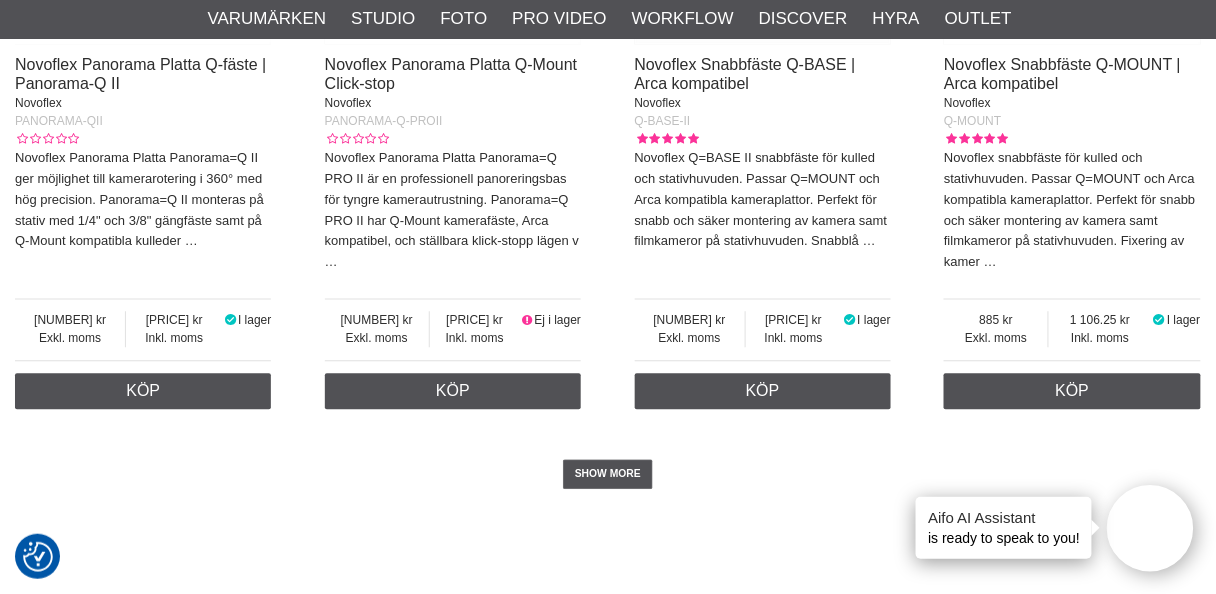 scroll, scrollTop: 4720, scrollLeft: 0, axis: vertical 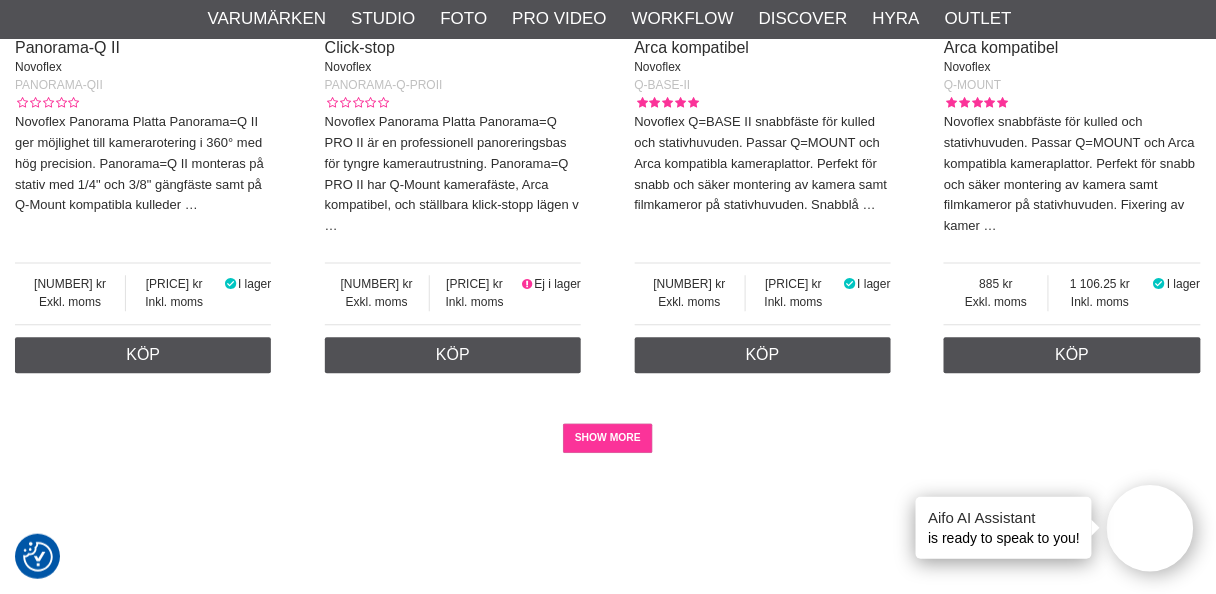 click on "SHOW MORE" at bounding box center (608, 439) 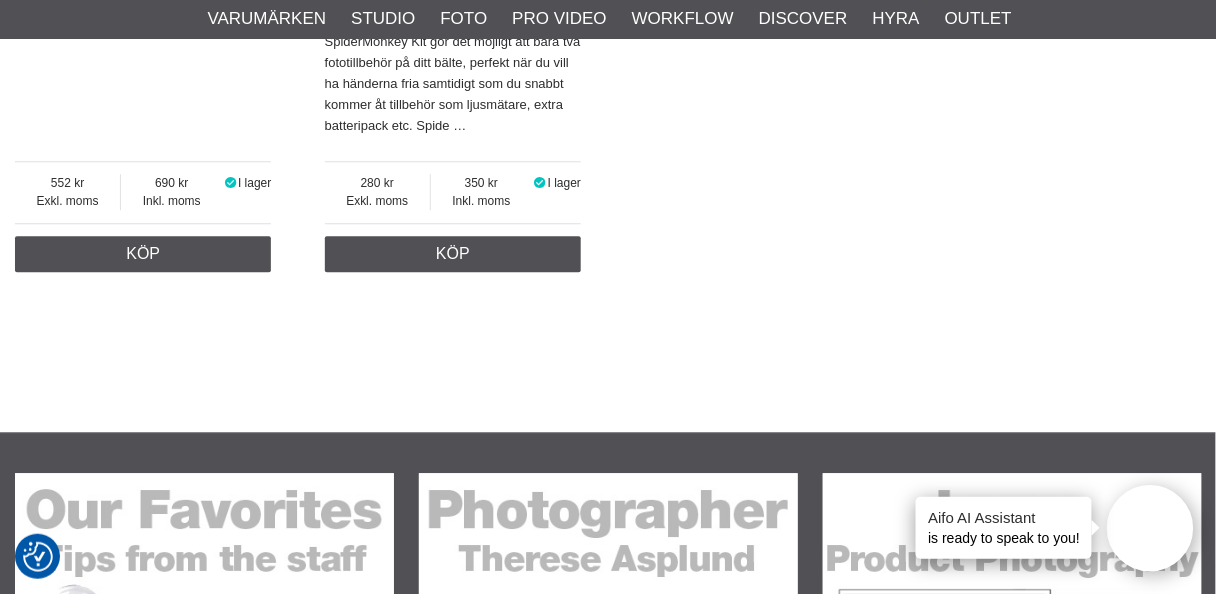 scroll, scrollTop: 8640, scrollLeft: 0, axis: vertical 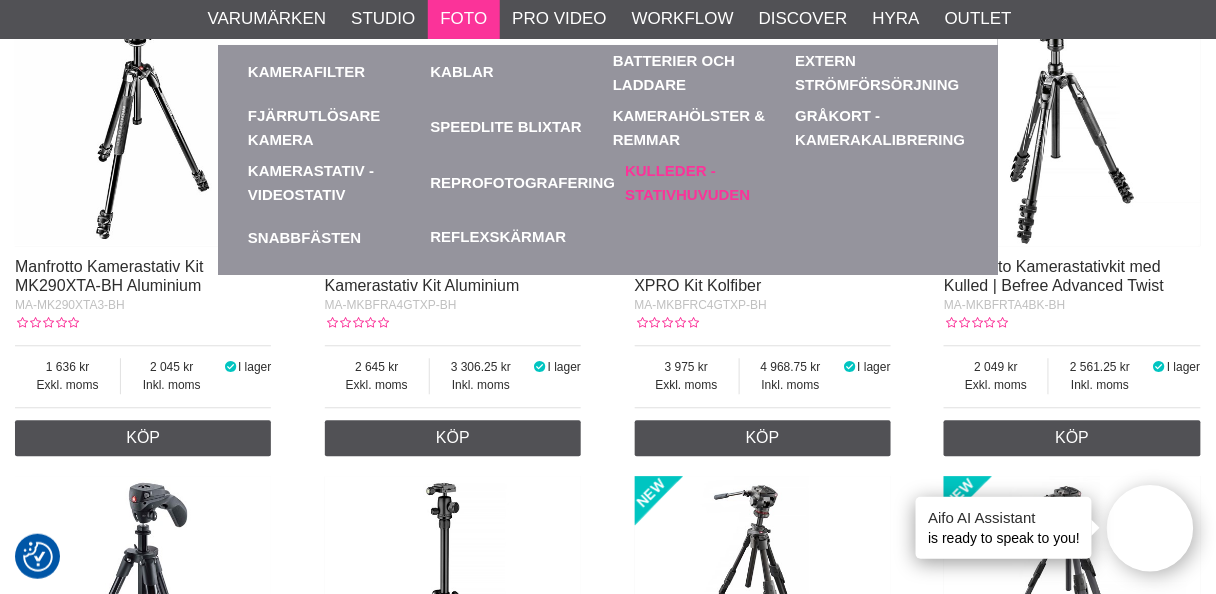click on "Kulleder - Stativhuvuden" at bounding box center (711, 182) 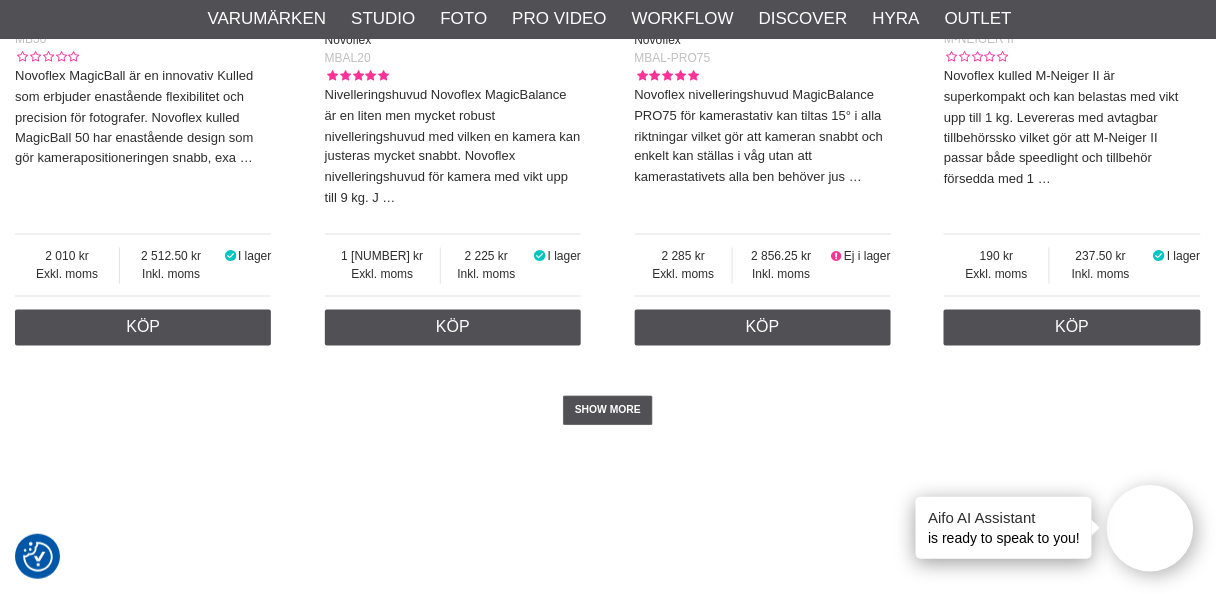 scroll, scrollTop: 4640, scrollLeft: 0, axis: vertical 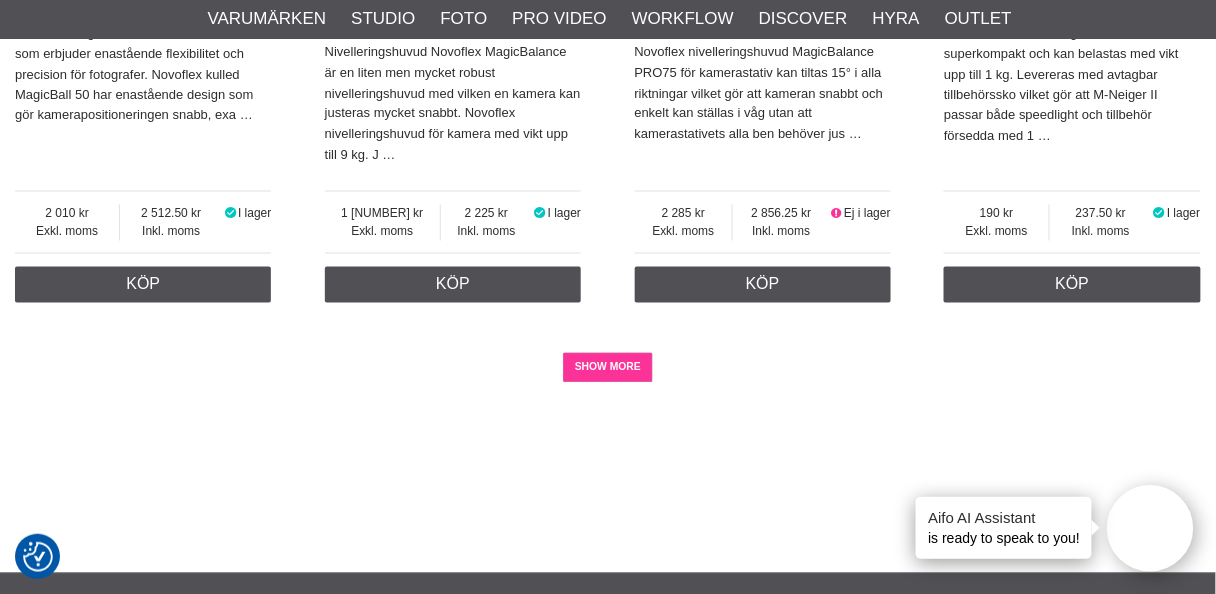 click on "SHOW MORE" at bounding box center [608, 368] 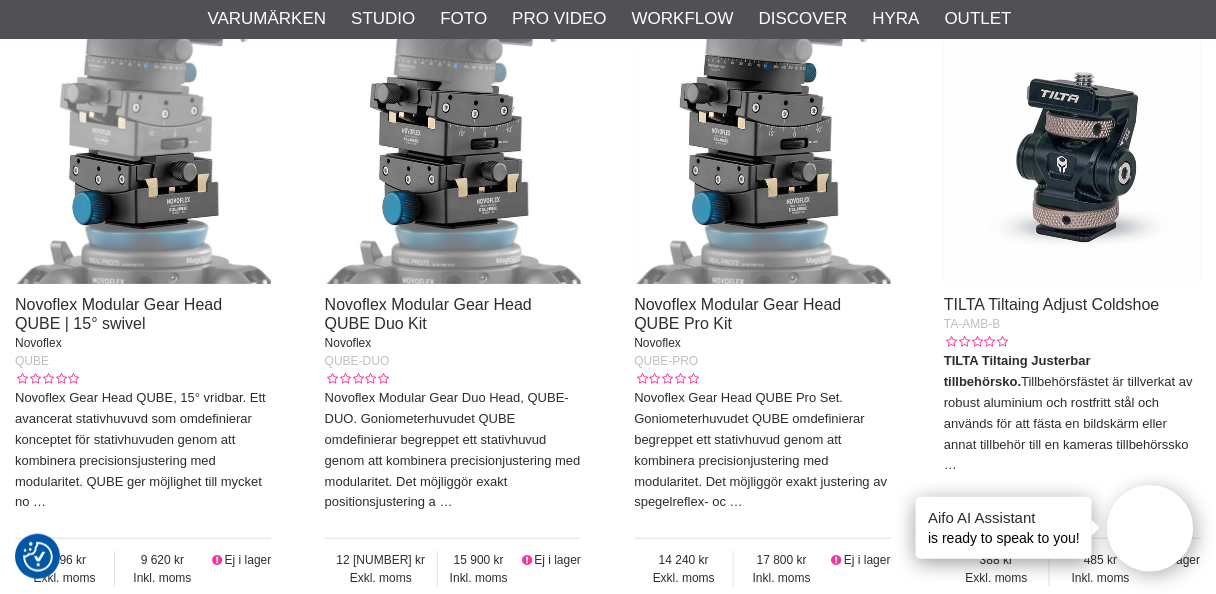 scroll, scrollTop: 5605, scrollLeft: 0, axis: vertical 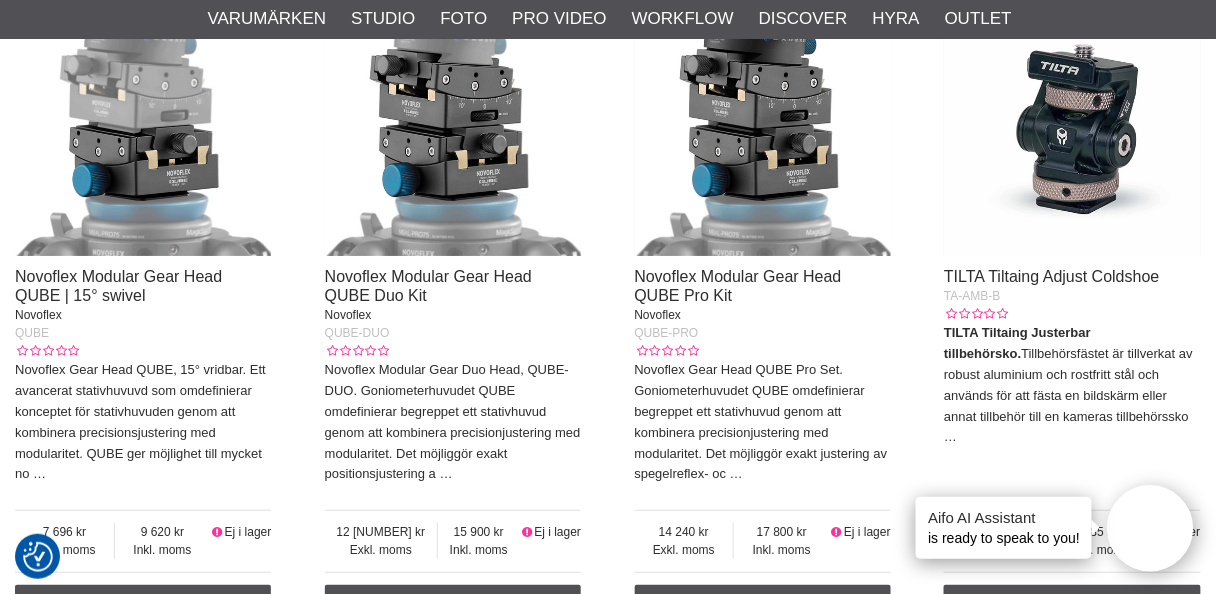 click at bounding box center (453, 127) 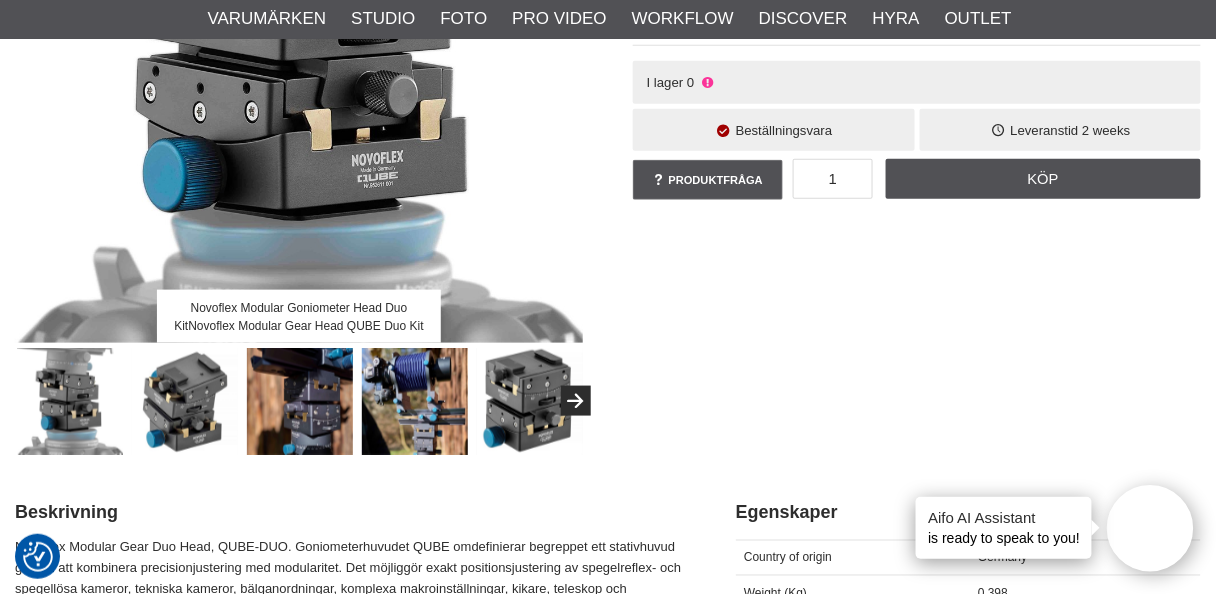 scroll, scrollTop: 400, scrollLeft: 0, axis: vertical 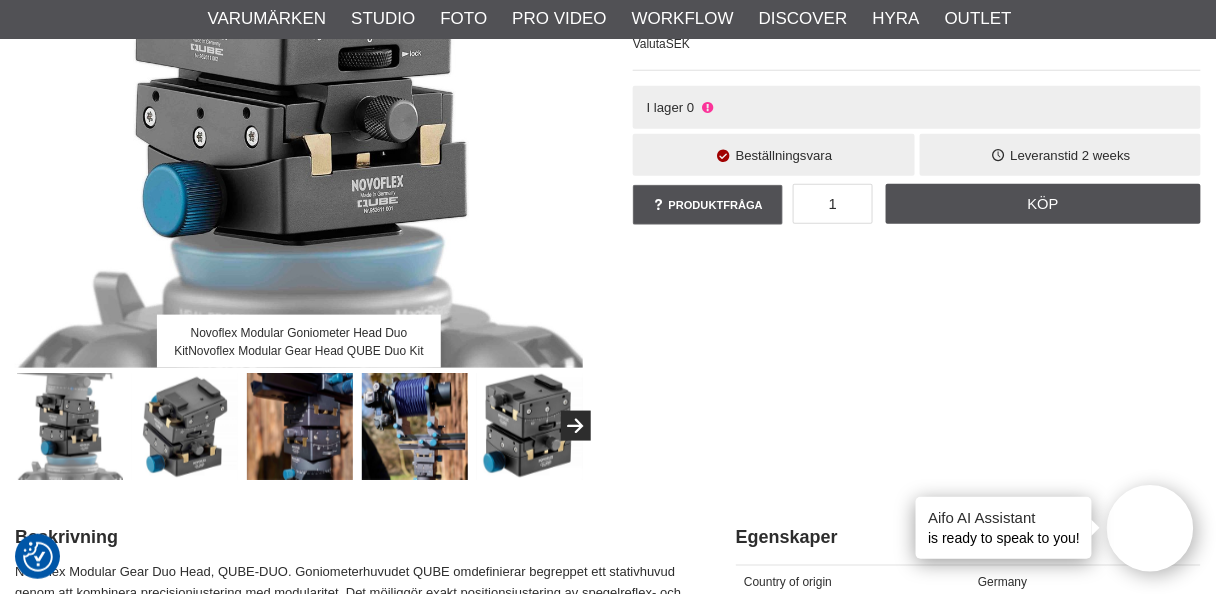 click at bounding box center (299, 84) 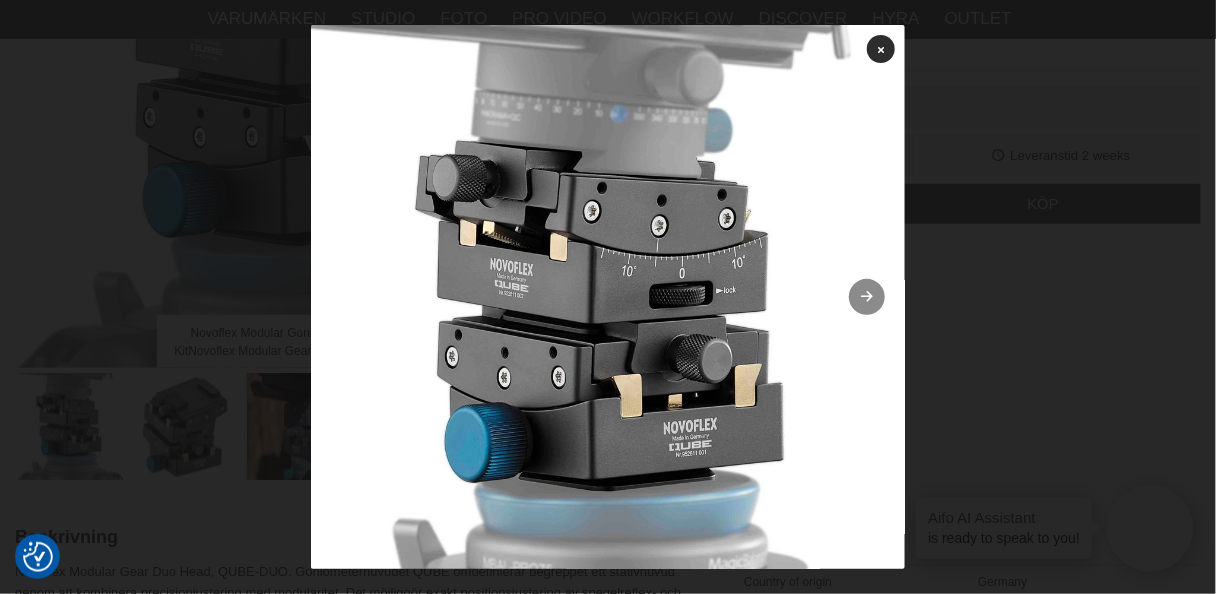 click at bounding box center [867, 297] 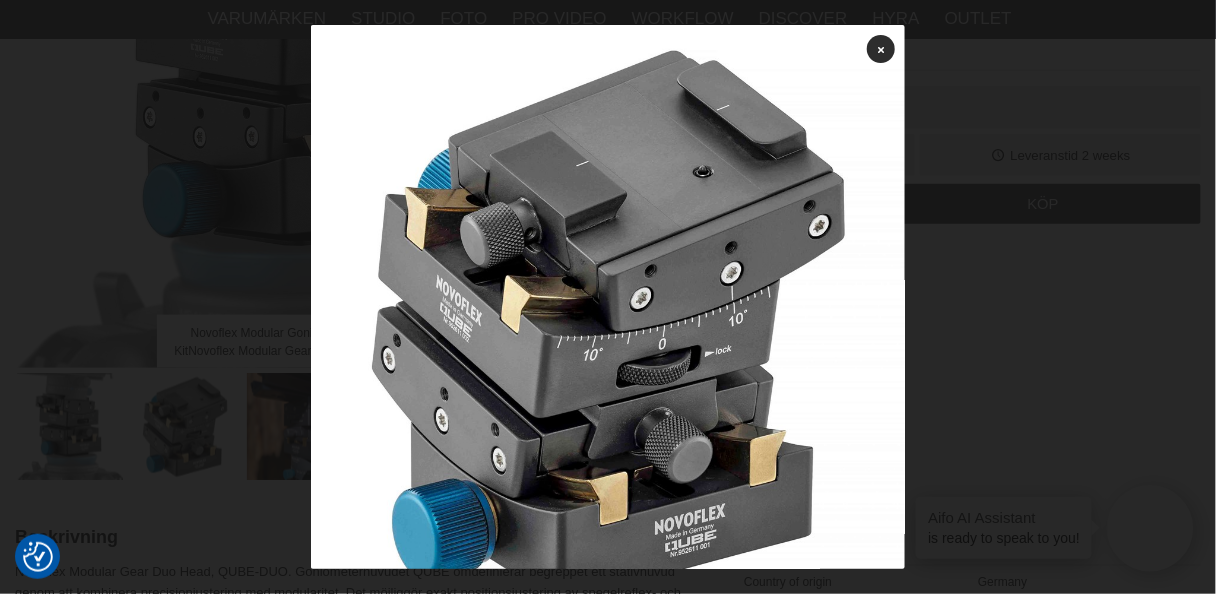 drag, startPoint x: 836, startPoint y: 305, endPoint x: 1133, endPoint y: 432, distance: 323.01395 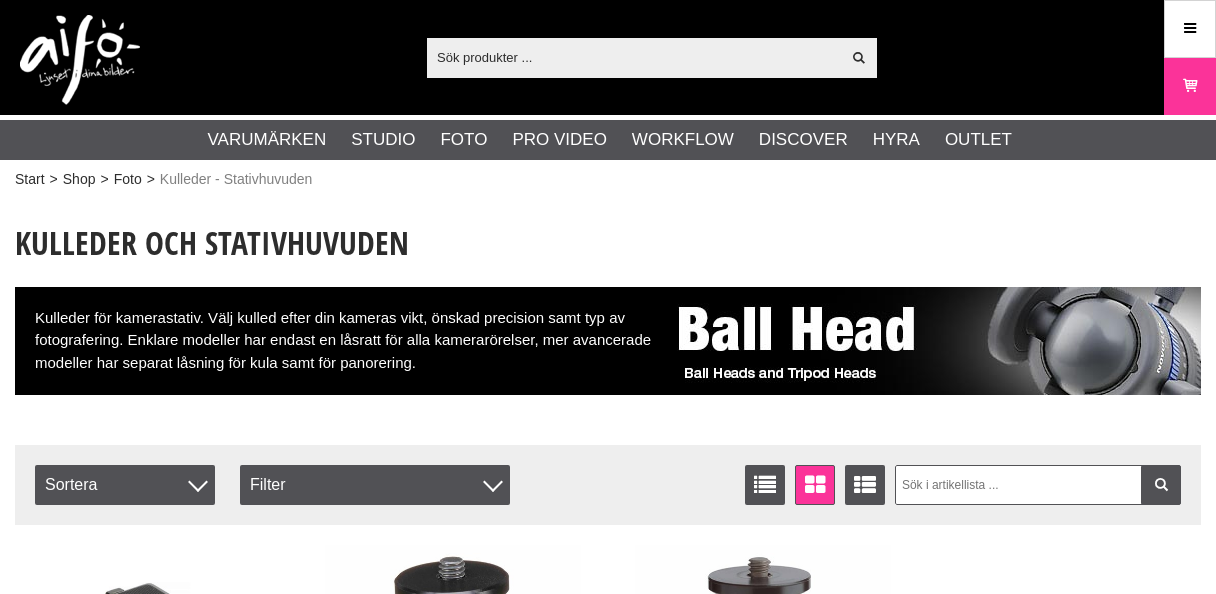 scroll, scrollTop: 5584, scrollLeft: 0, axis: vertical 